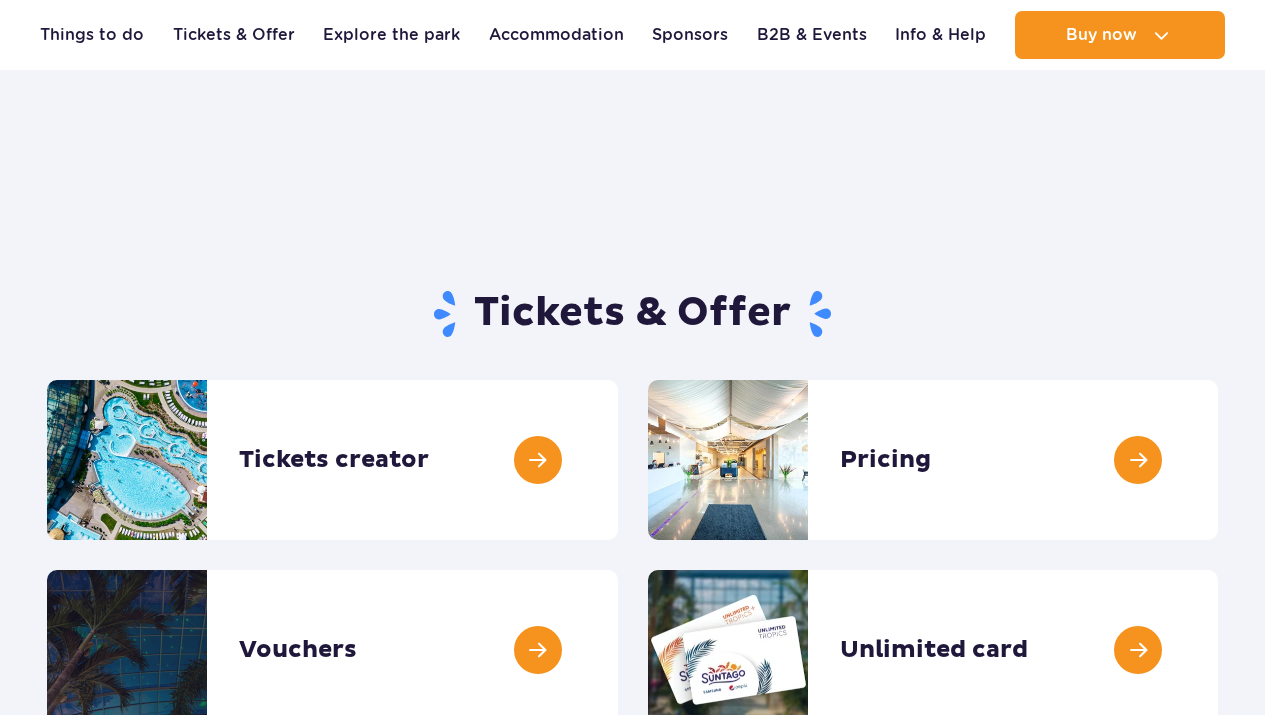 scroll, scrollTop: 6, scrollLeft: 0, axis: vertical 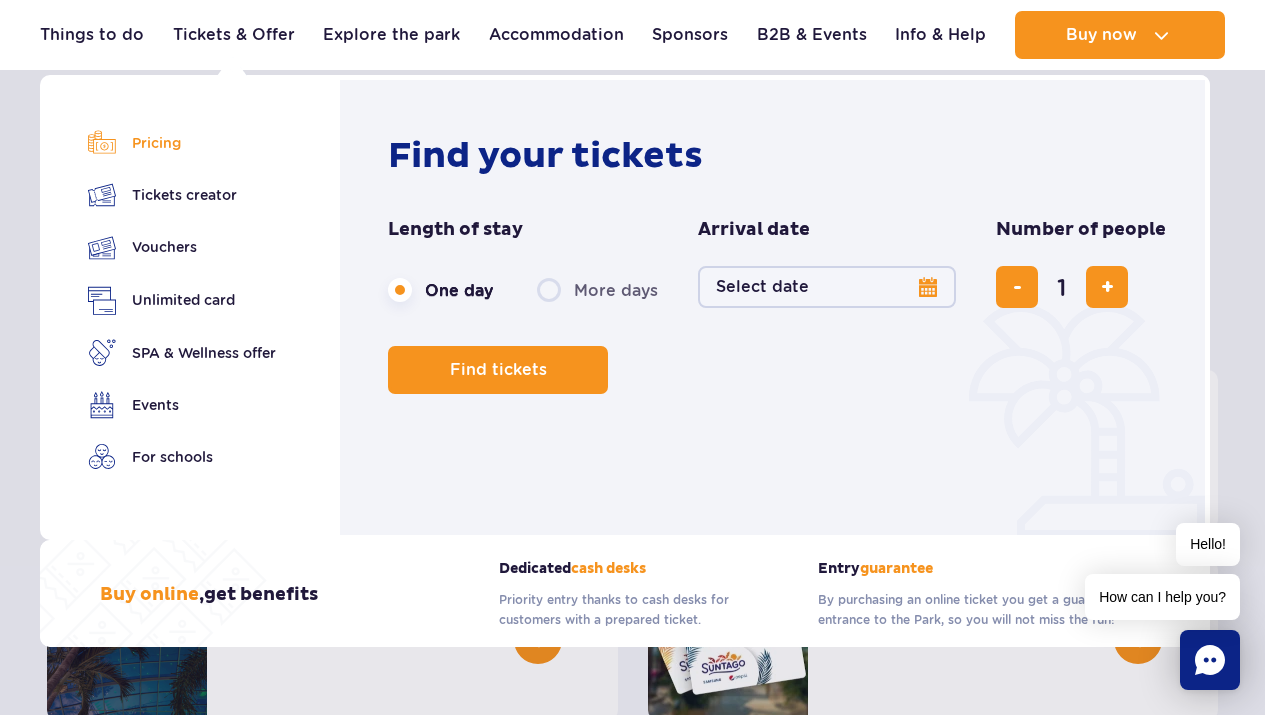 click on "Pricing" at bounding box center (182, 143) 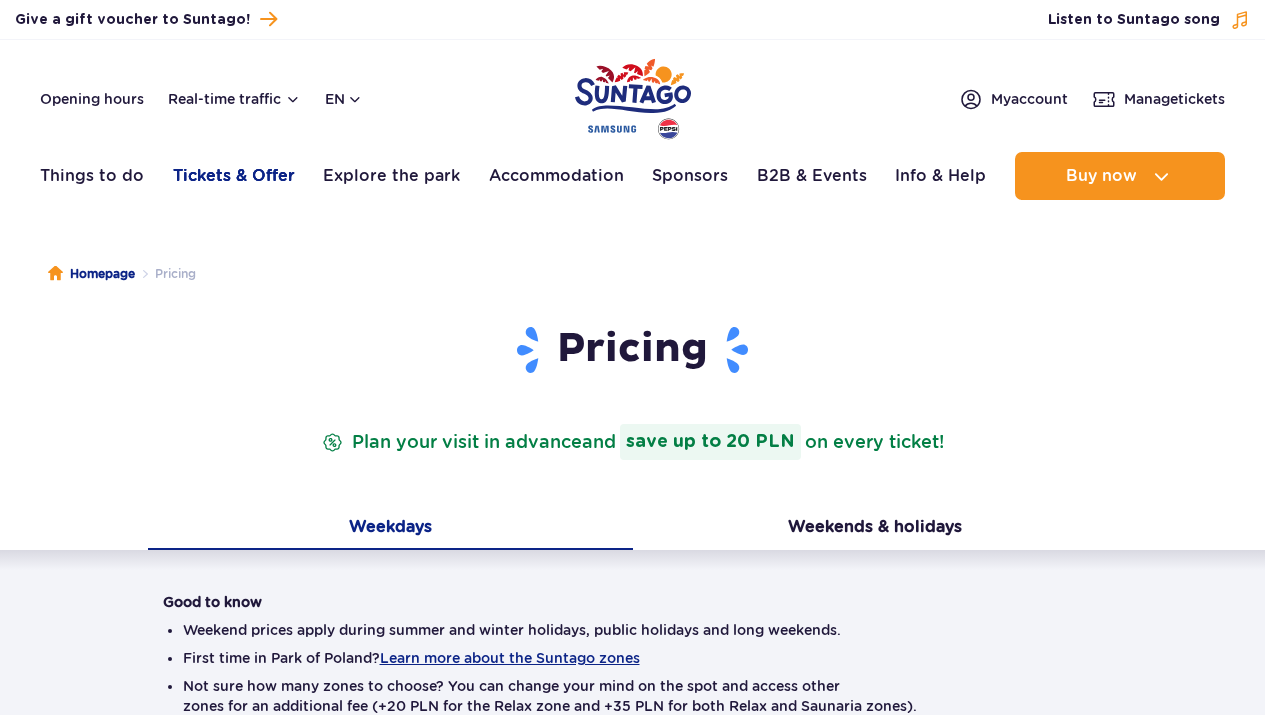 scroll, scrollTop: 0, scrollLeft: 0, axis: both 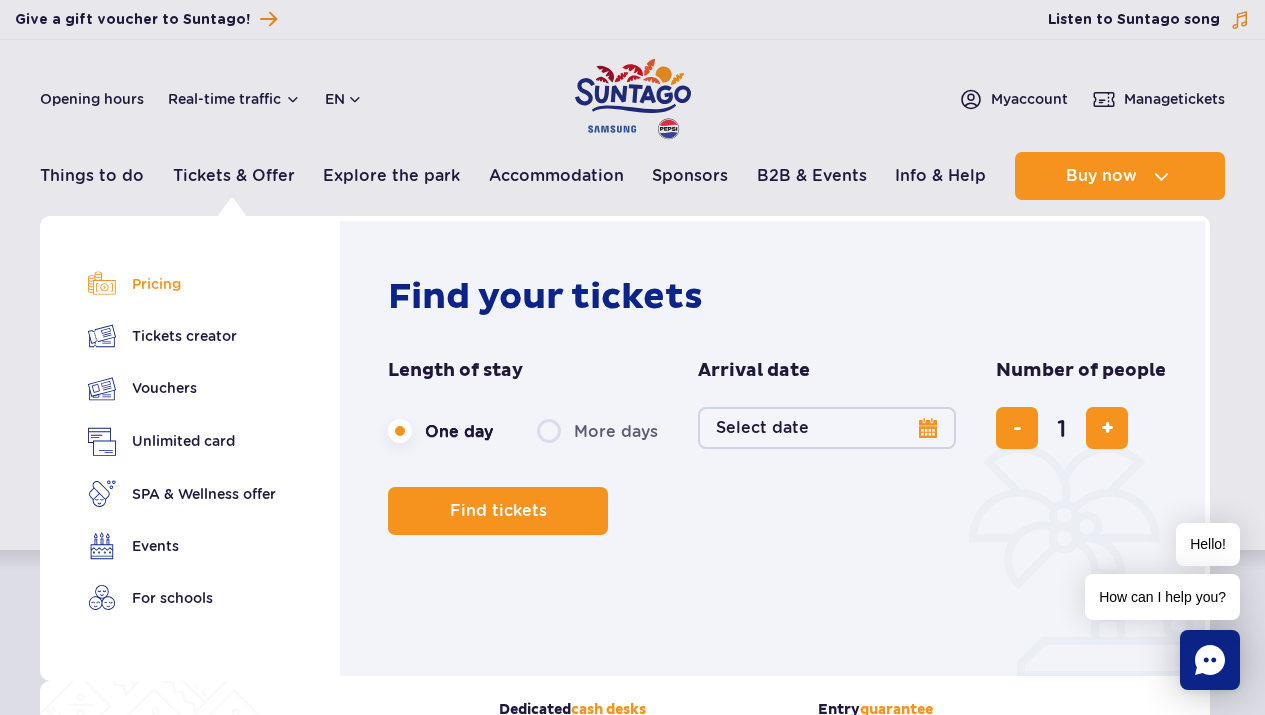 click on "Pricing" at bounding box center (182, 284) 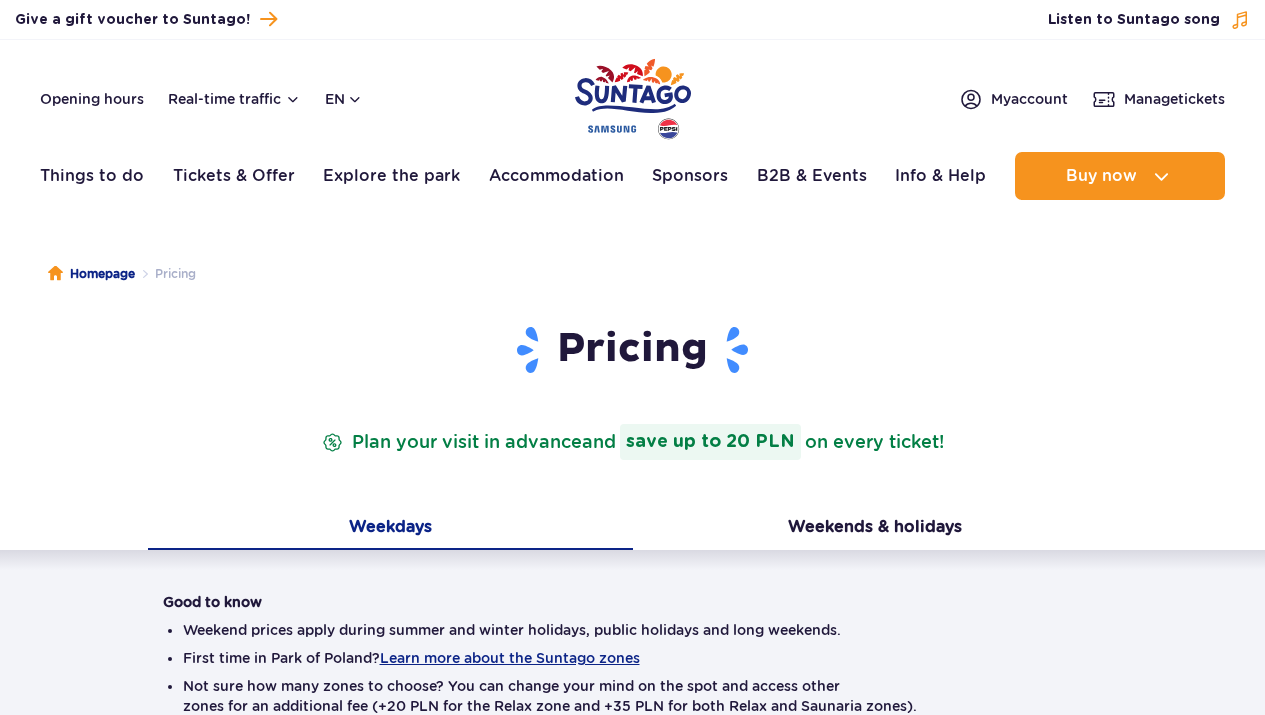 scroll, scrollTop: 0, scrollLeft: 0, axis: both 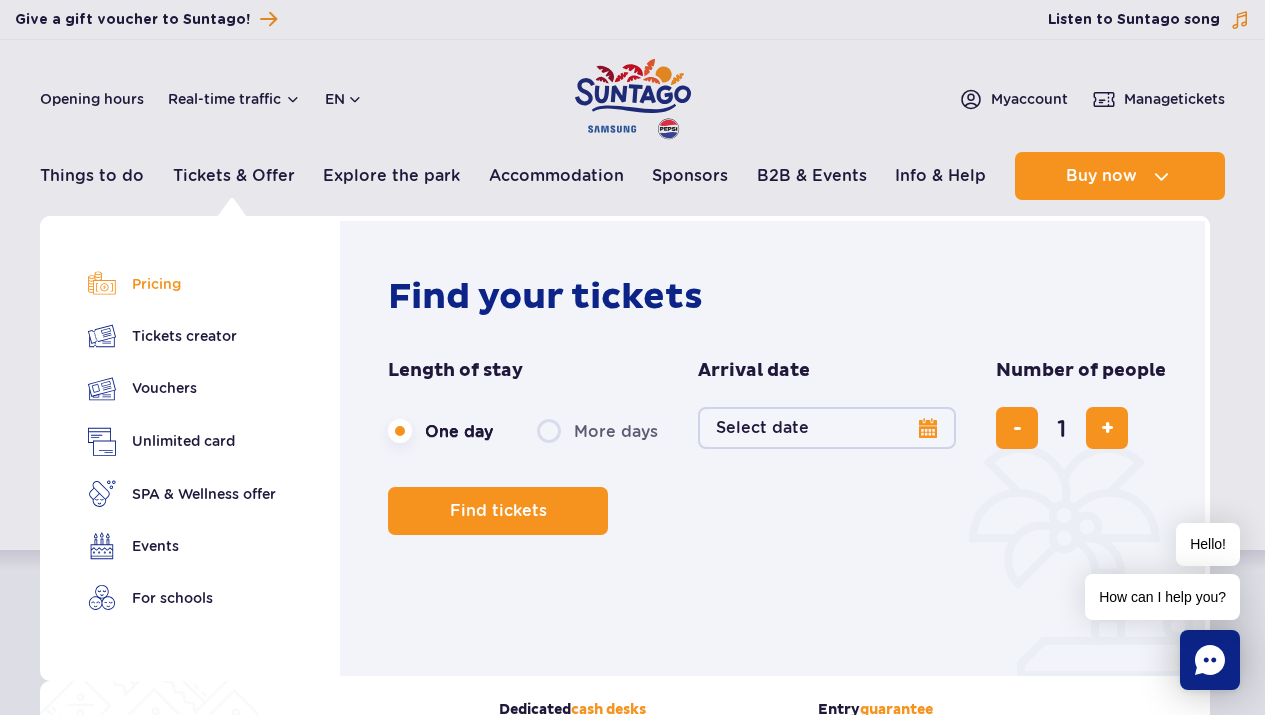 click on "Pricing" at bounding box center (182, 284) 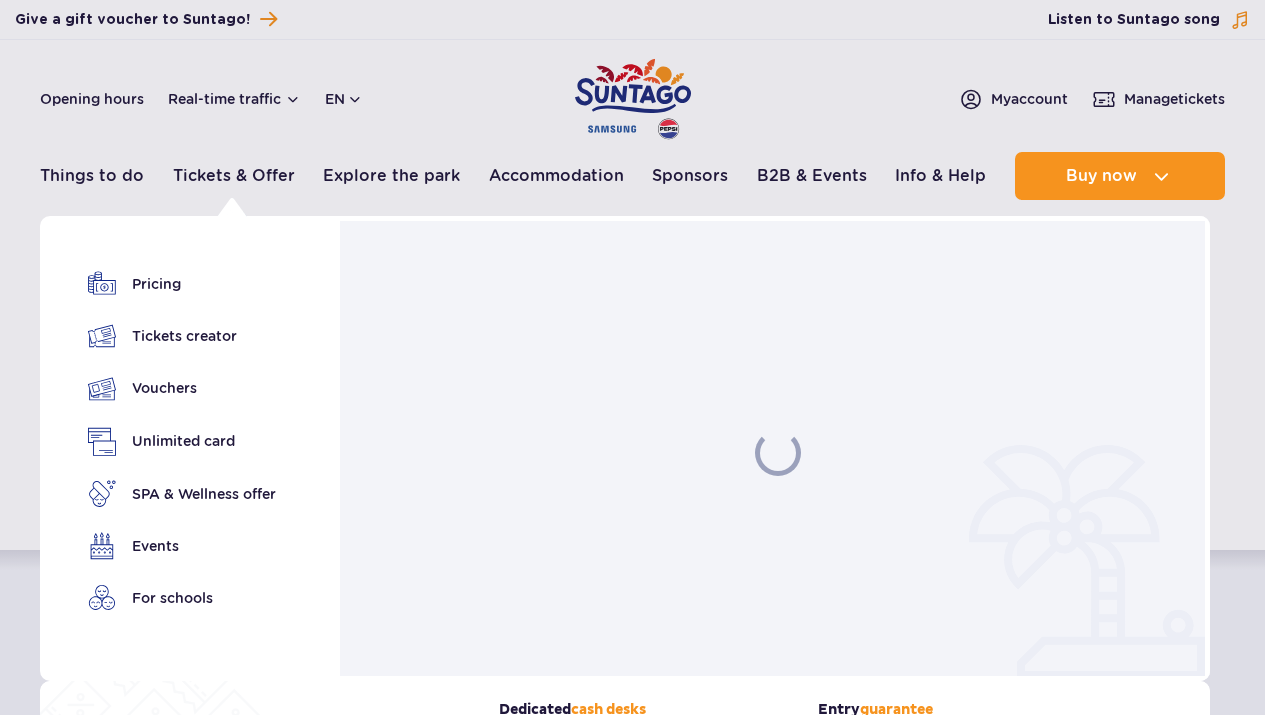 scroll, scrollTop: 0, scrollLeft: 0, axis: both 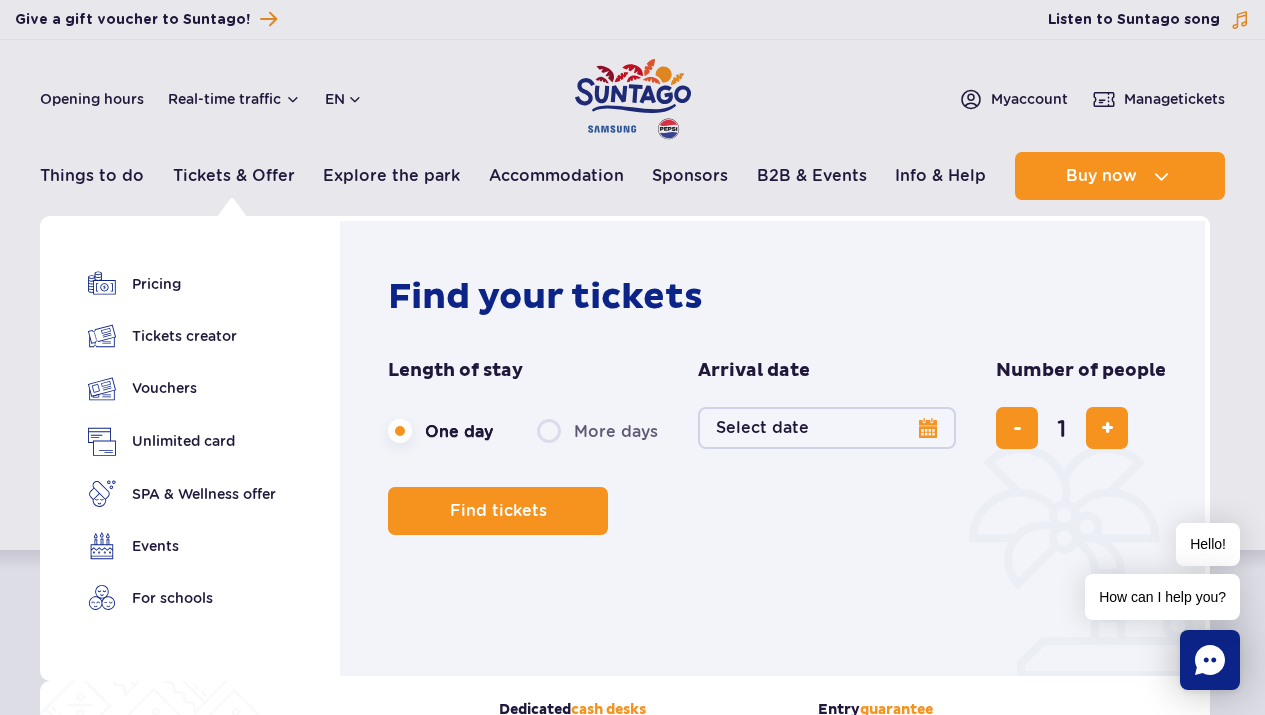 click on "Select date" at bounding box center (827, 428) 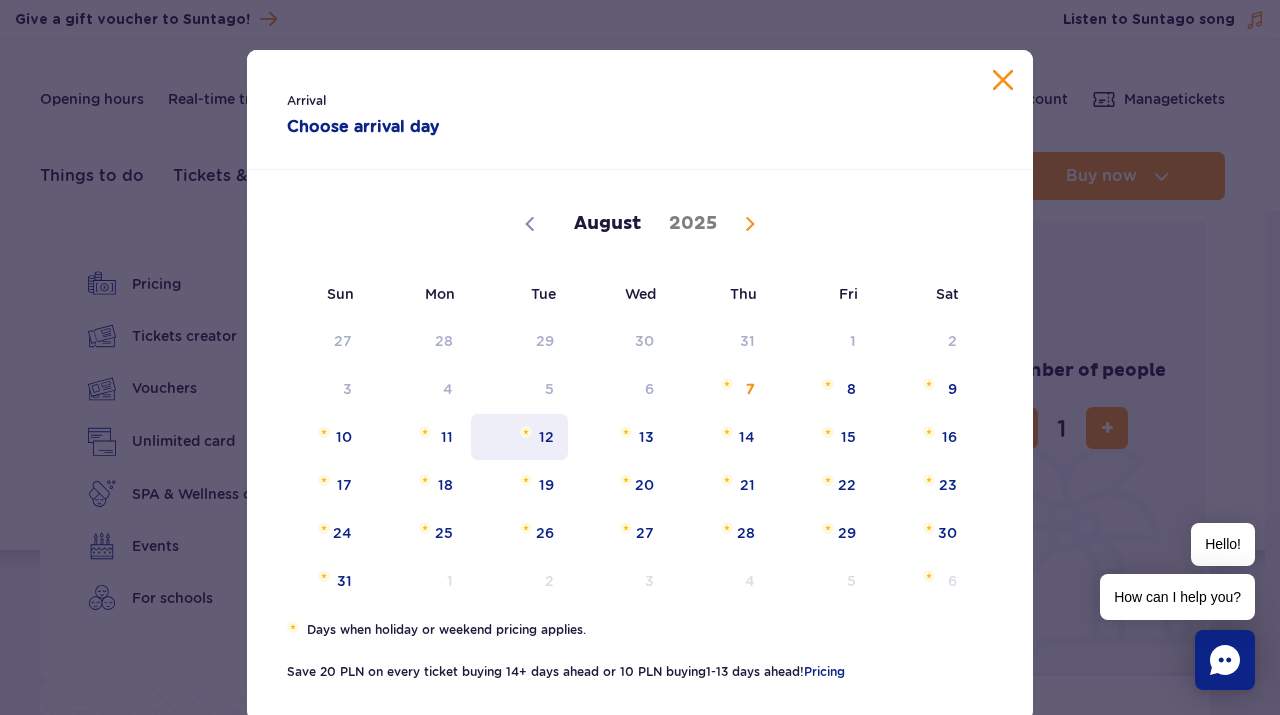 click on "12" at bounding box center (519, 437) 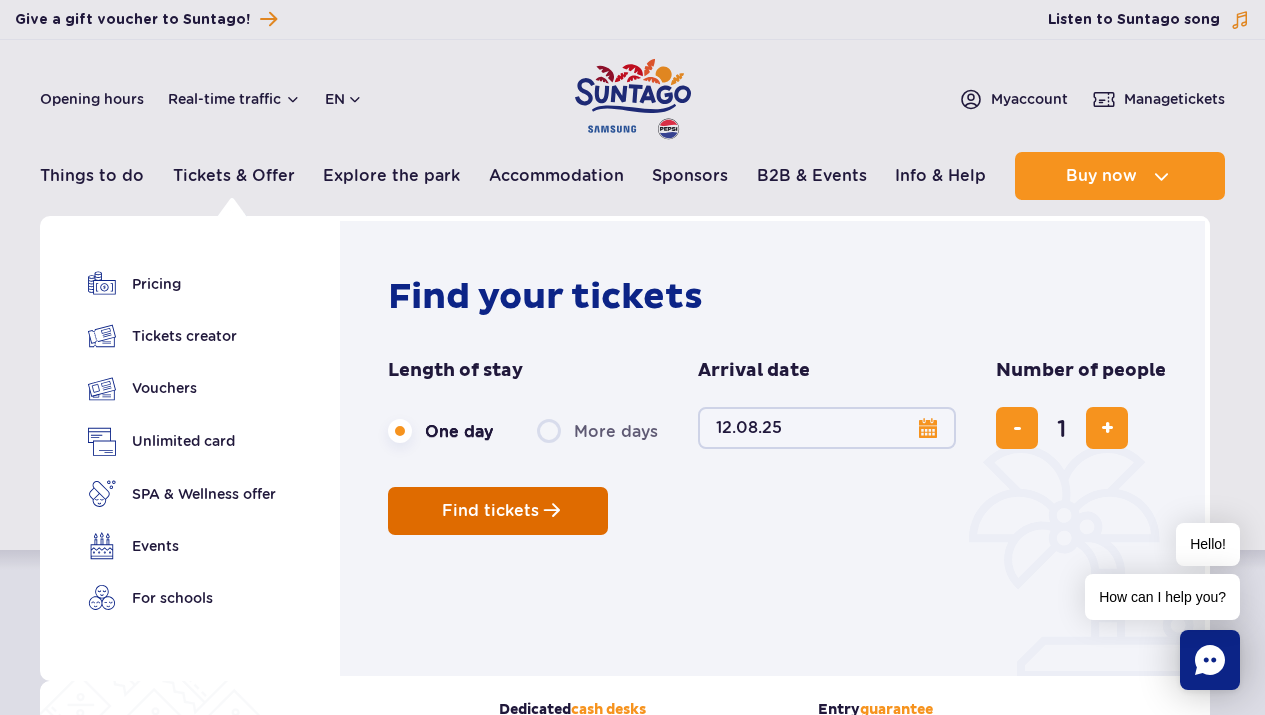 click at bounding box center [552, 510] 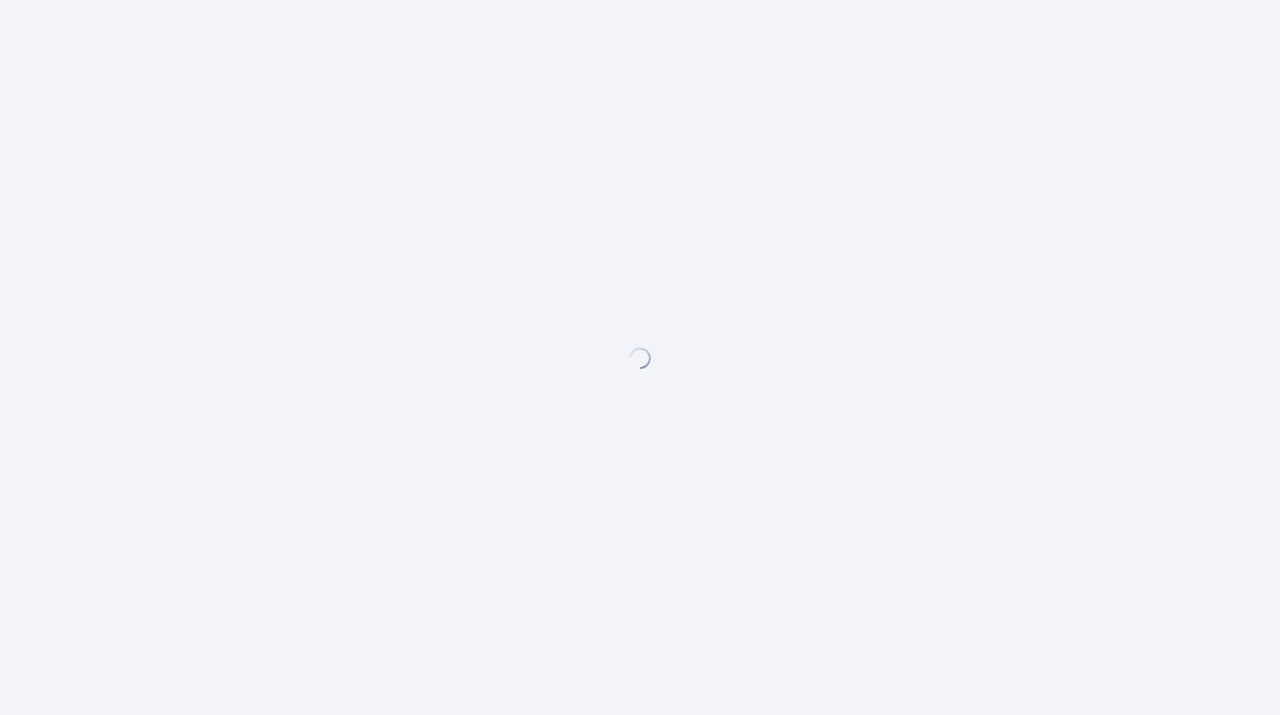 scroll, scrollTop: 0, scrollLeft: 0, axis: both 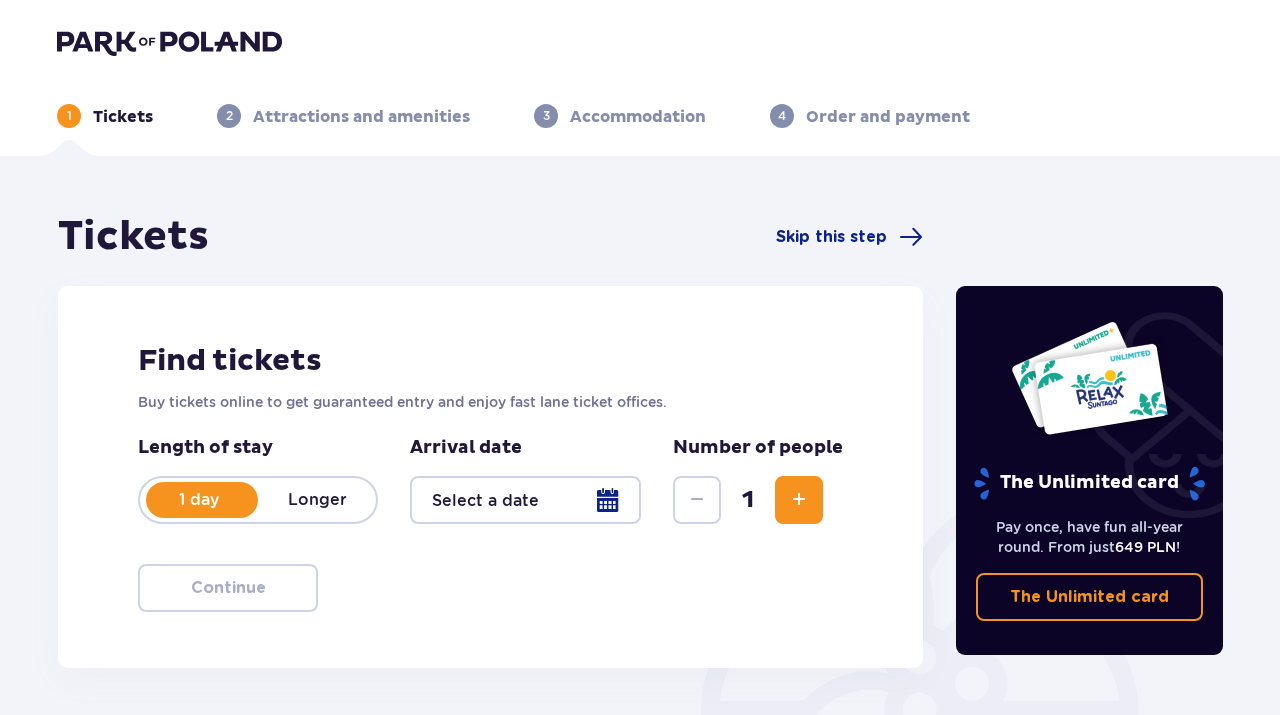 type on "12.08.25" 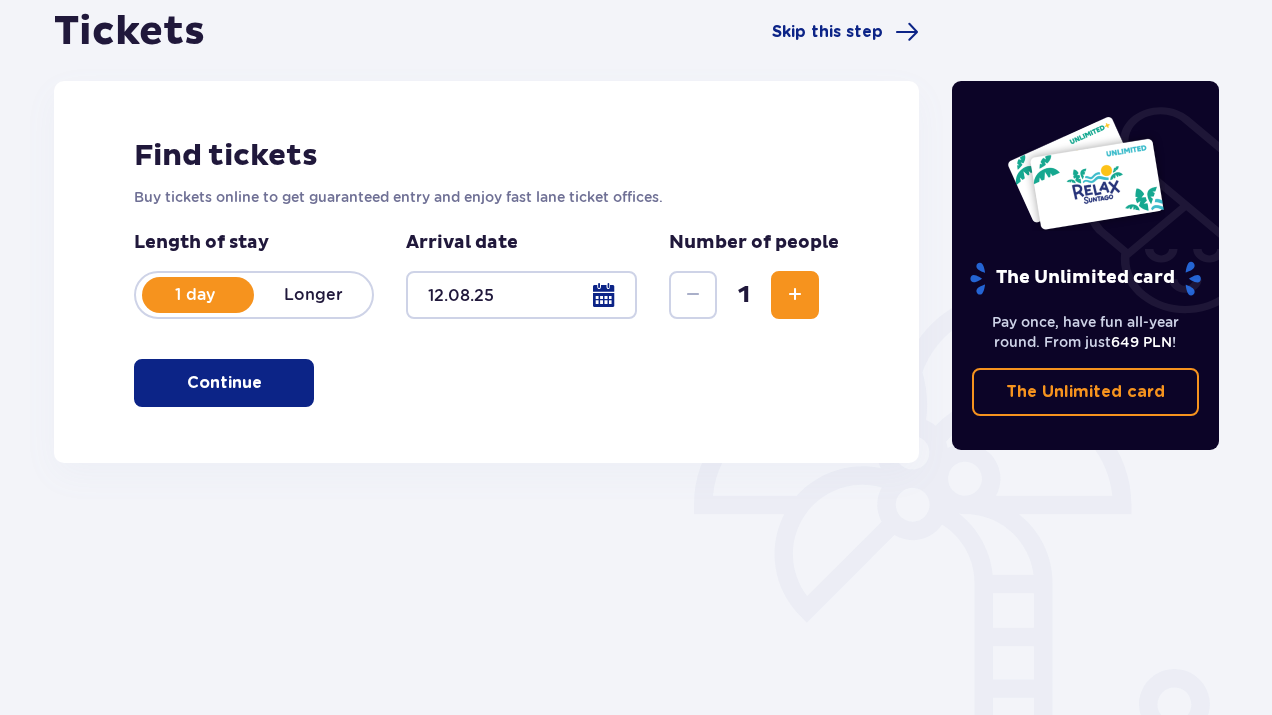 scroll, scrollTop: 0, scrollLeft: 0, axis: both 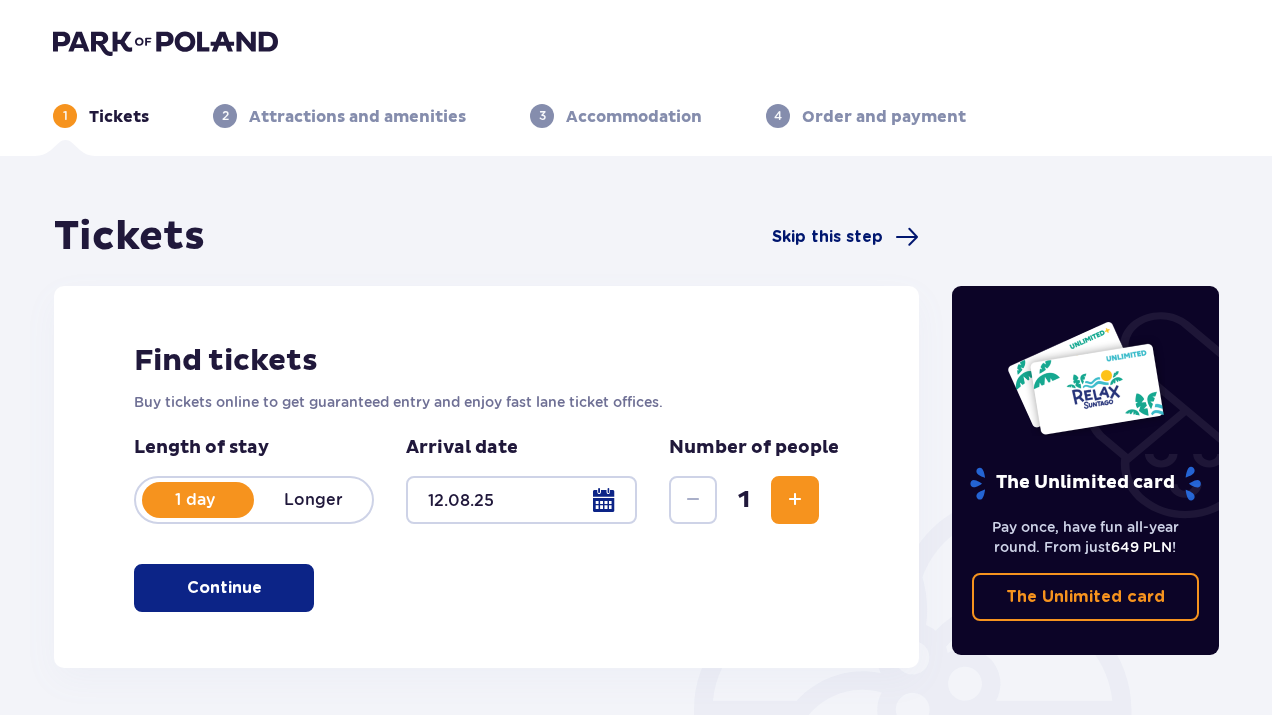 click on "Skip this step" at bounding box center (845, 237) 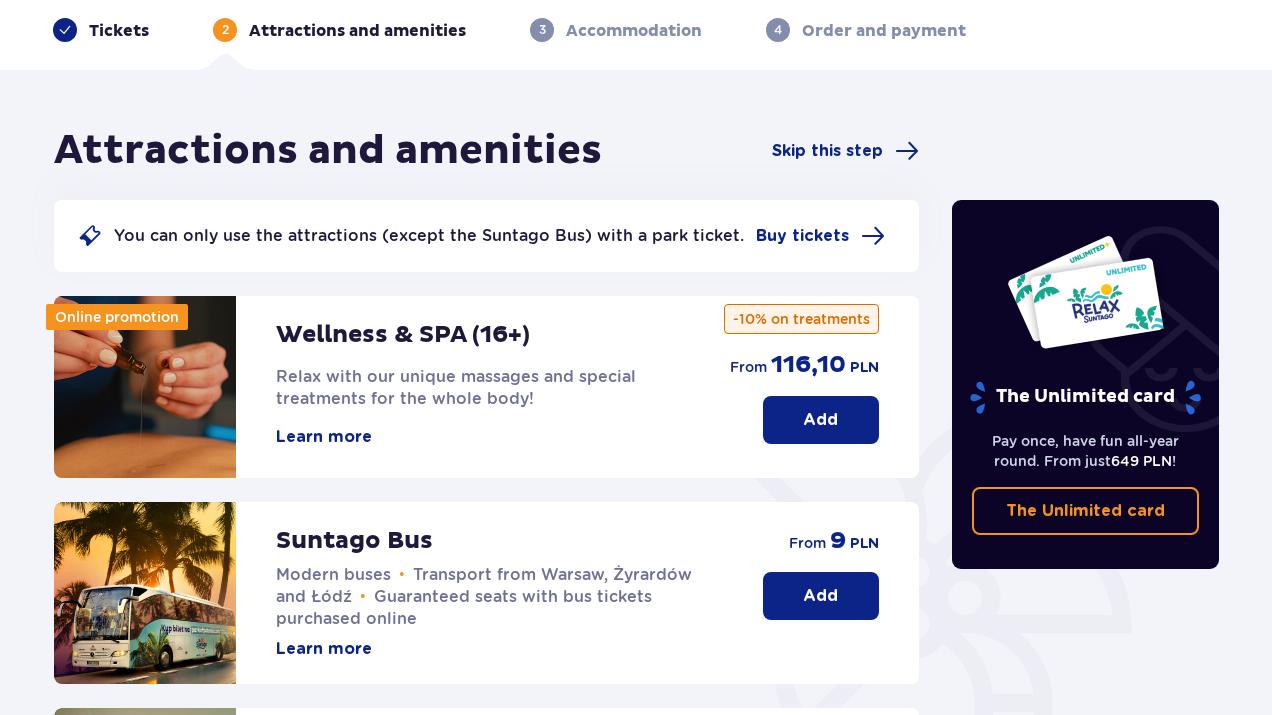 scroll, scrollTop: 0, scrollLeft: 0, axis: both 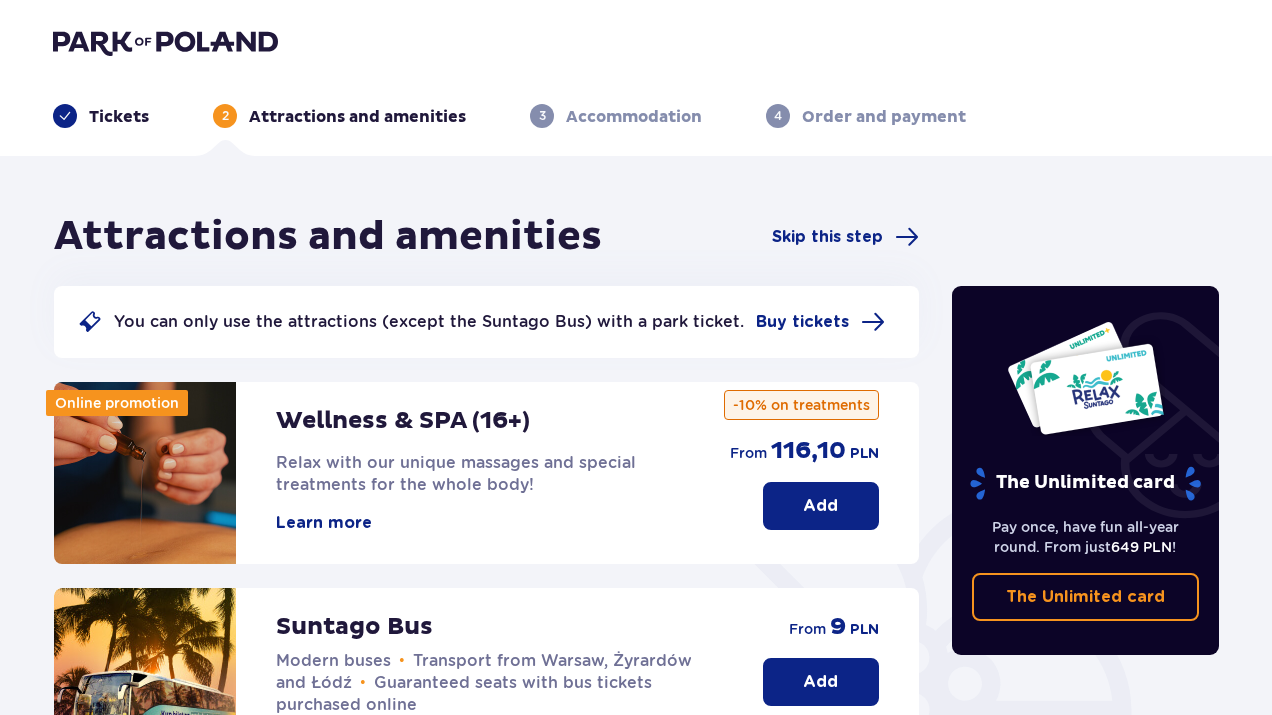 click on "Tickets" at bounding box center (119, 117) 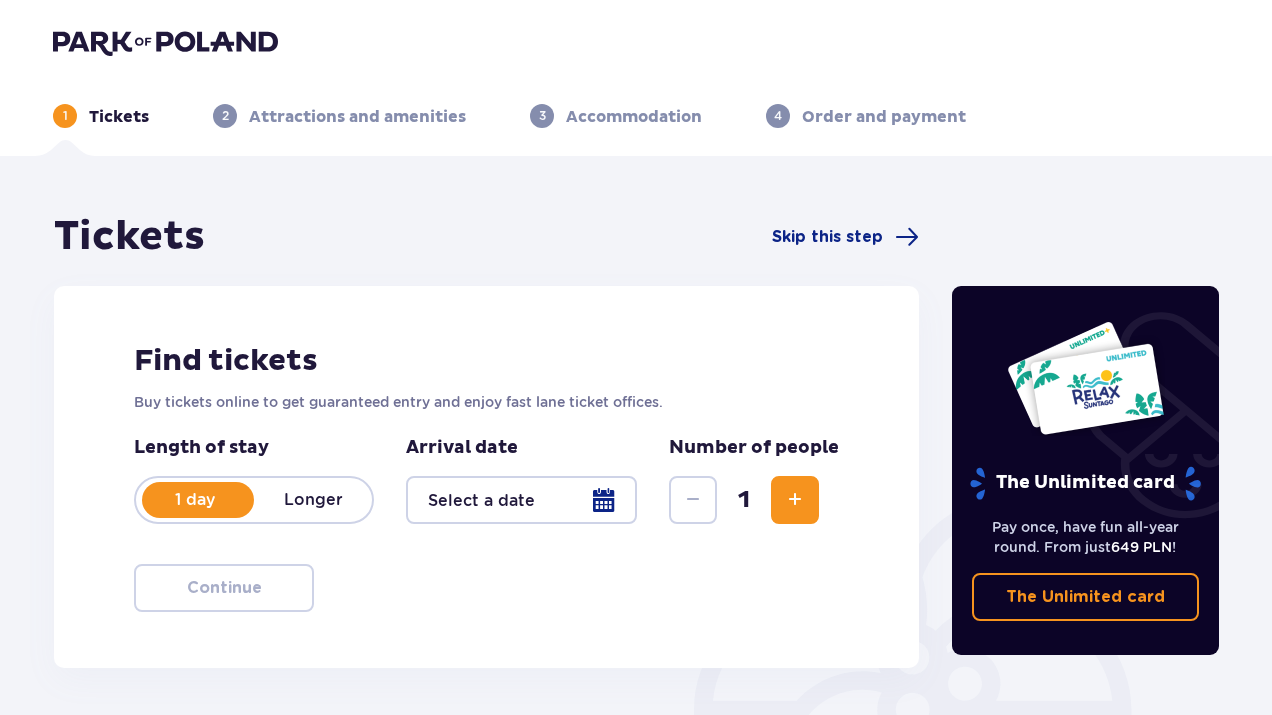 click on "Order and payment" at bounding box center [884, 117] 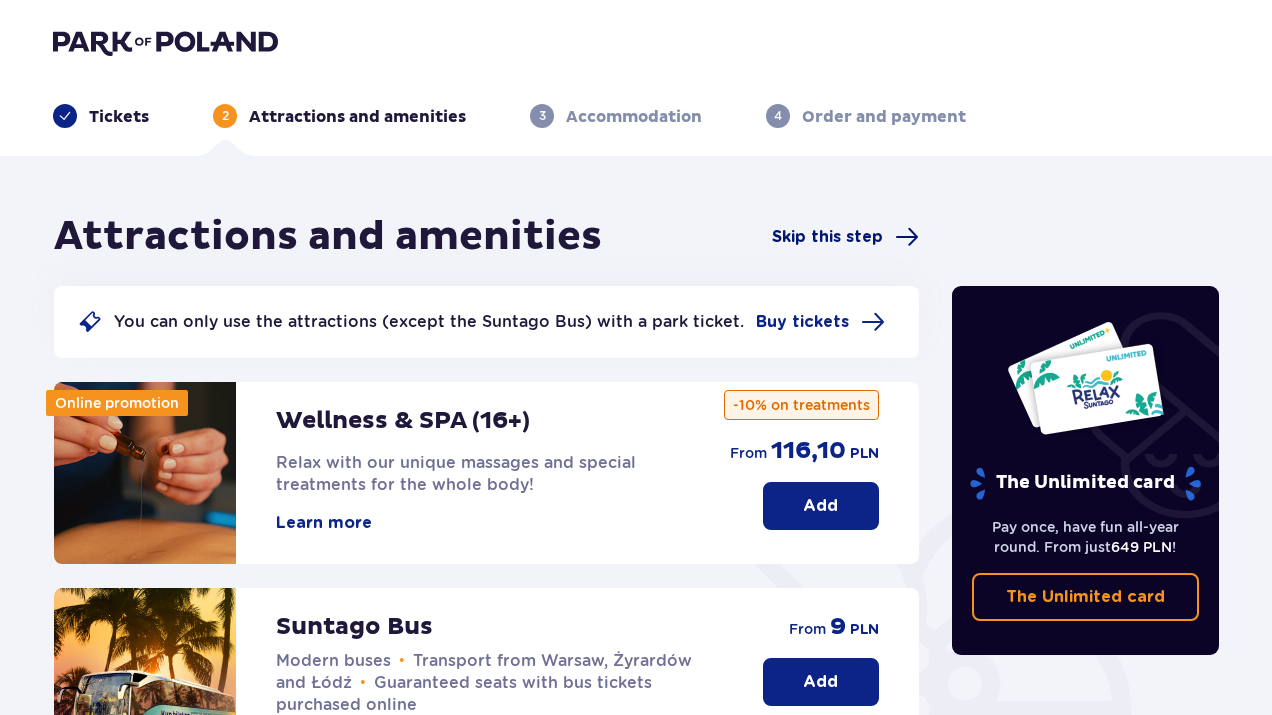 click at bounding box center (907, 237) 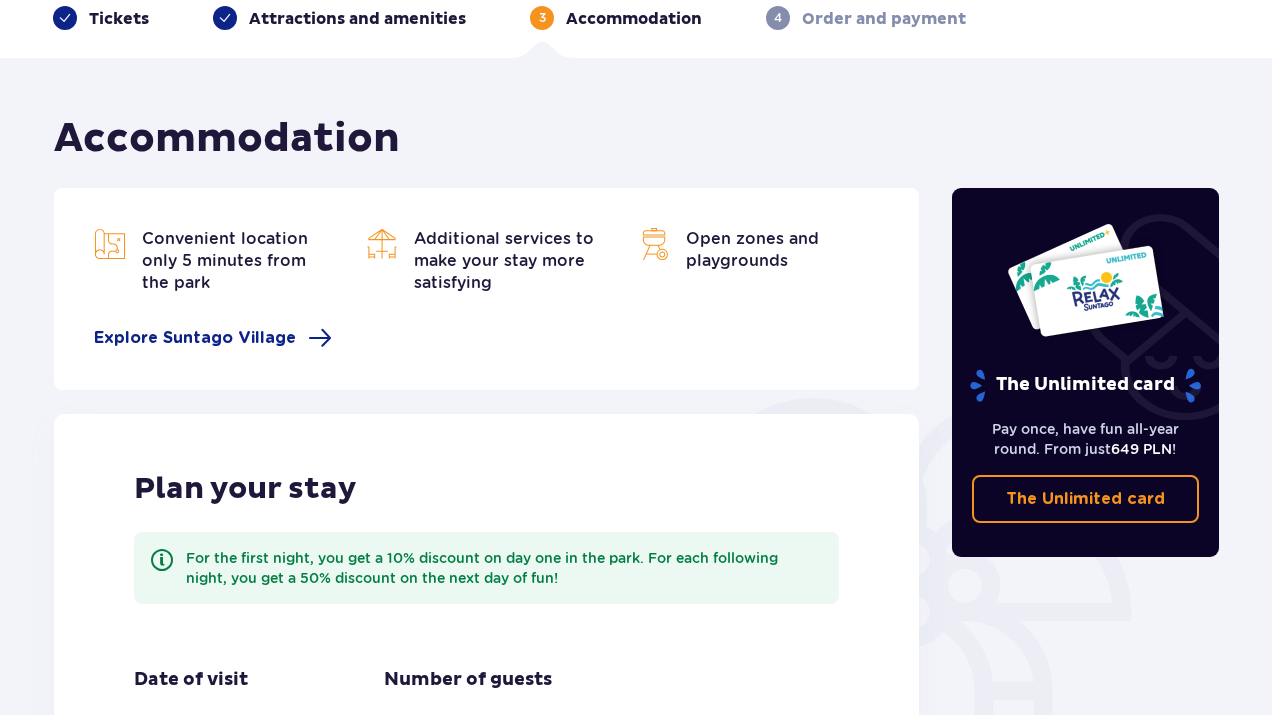 scroll, scrollTop: 0, scrollLeft: 0, axis: both 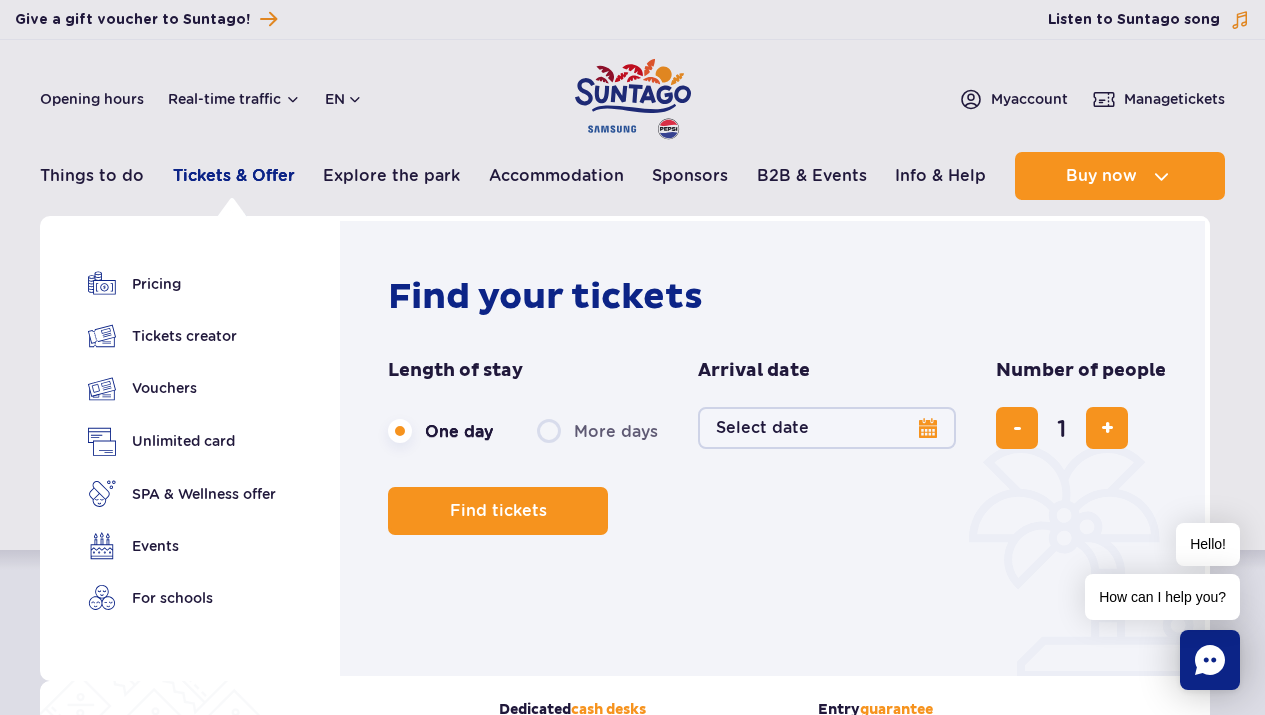 click on "Tickets & Offer" at bounding box center [234, 176] 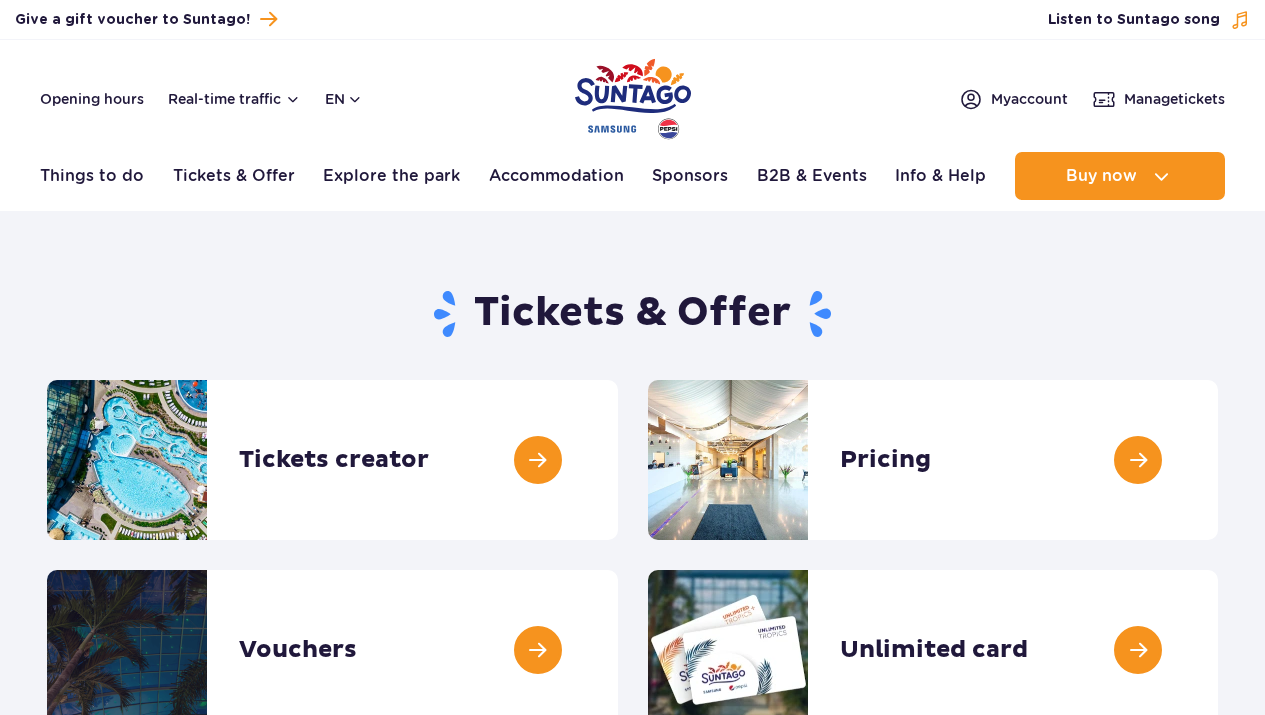 scroll, scrollTop: 0, scrollLeft: 0, axis: both 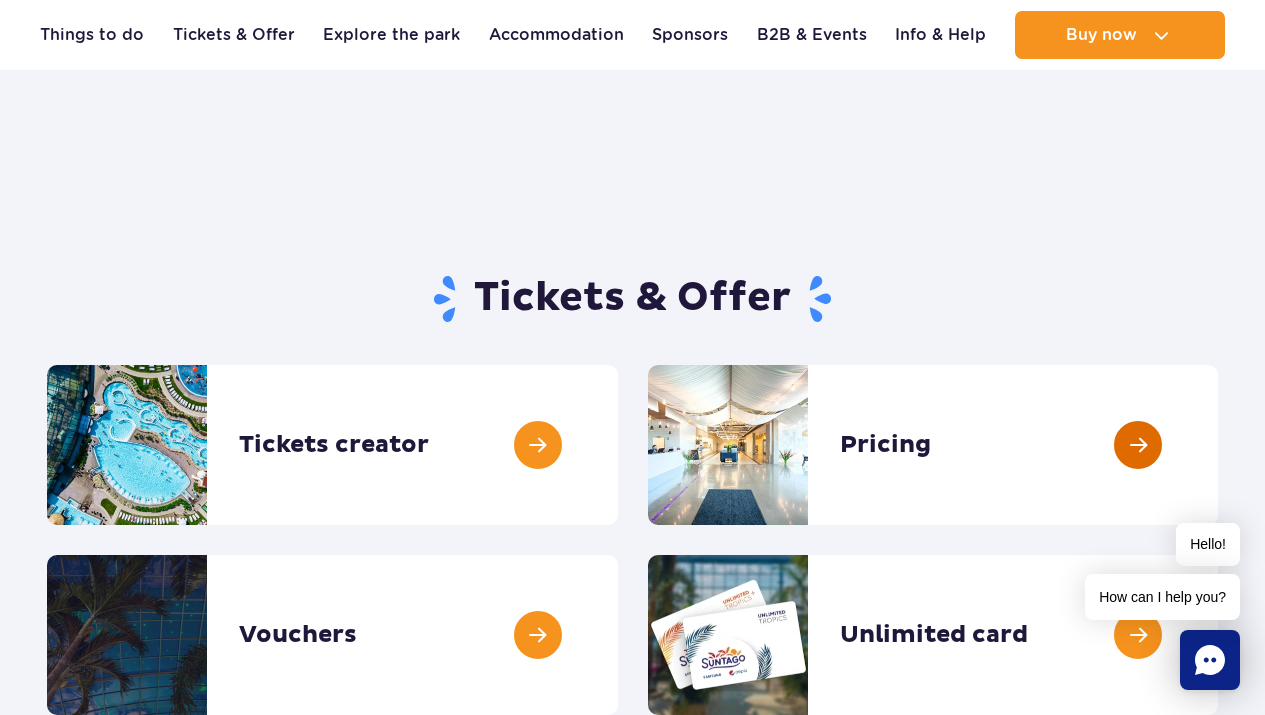 click at bounding box center [1218, 445] 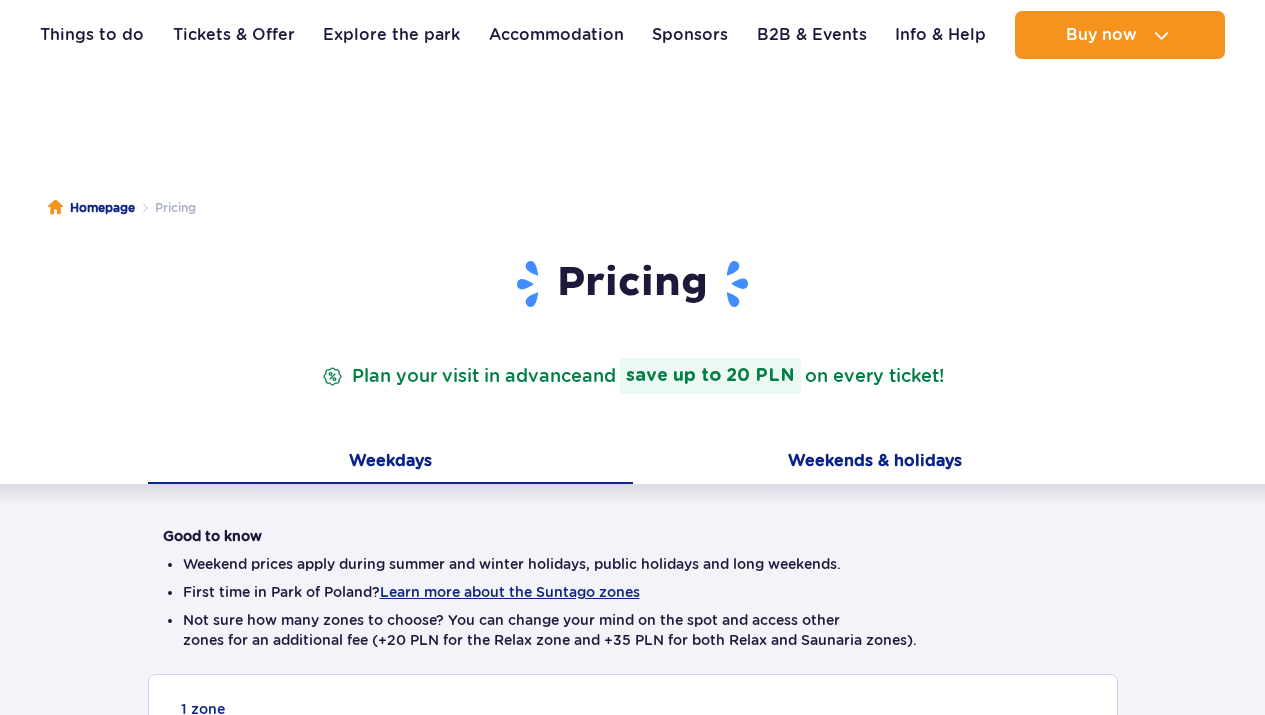 scroll, scrollTop: 79, scrollLeft: 0, axis: vertical 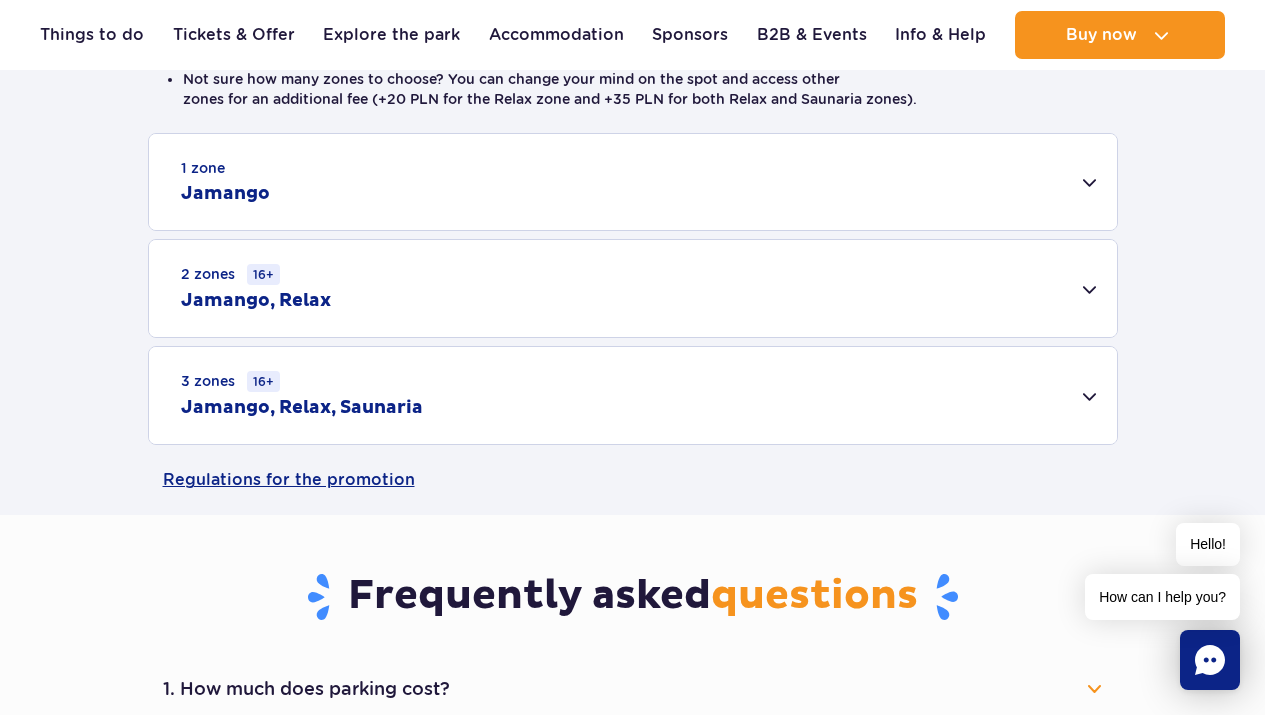 click on "1 zone
Jamango" at bounding box center (633, 182) 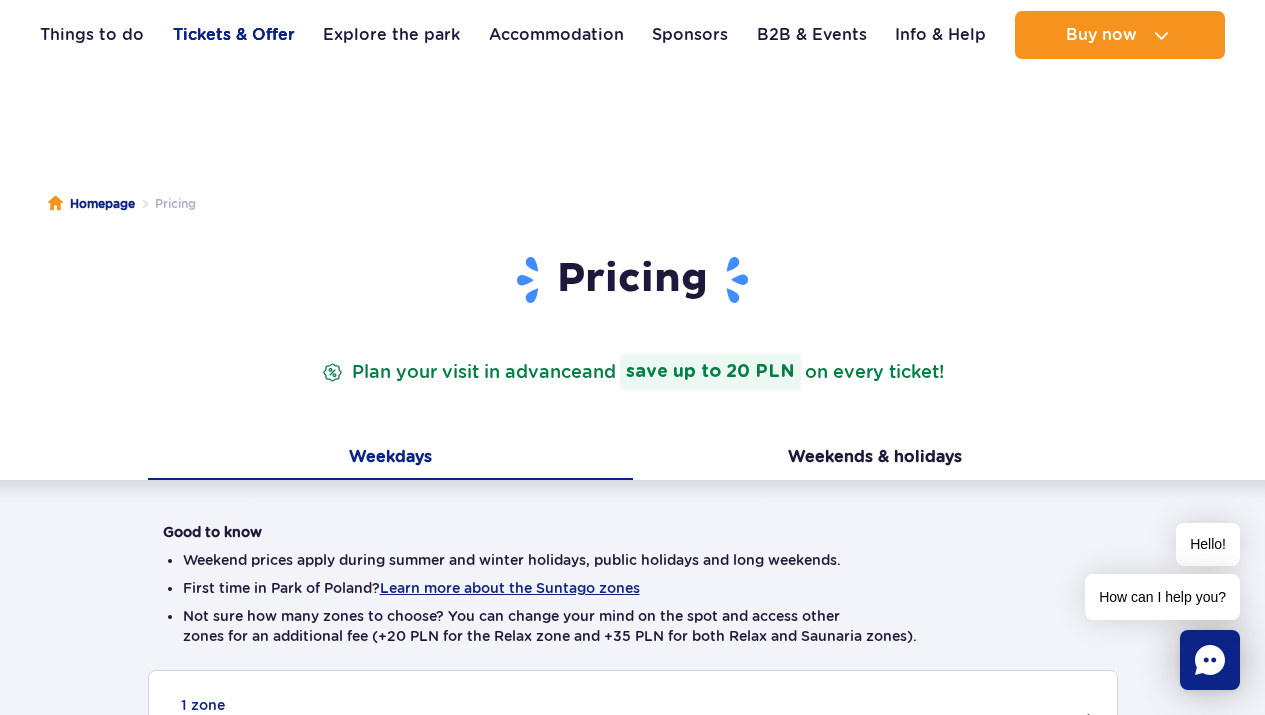 scroll, scrollTop: 74, scrollLeft: 0, axis: vertical 